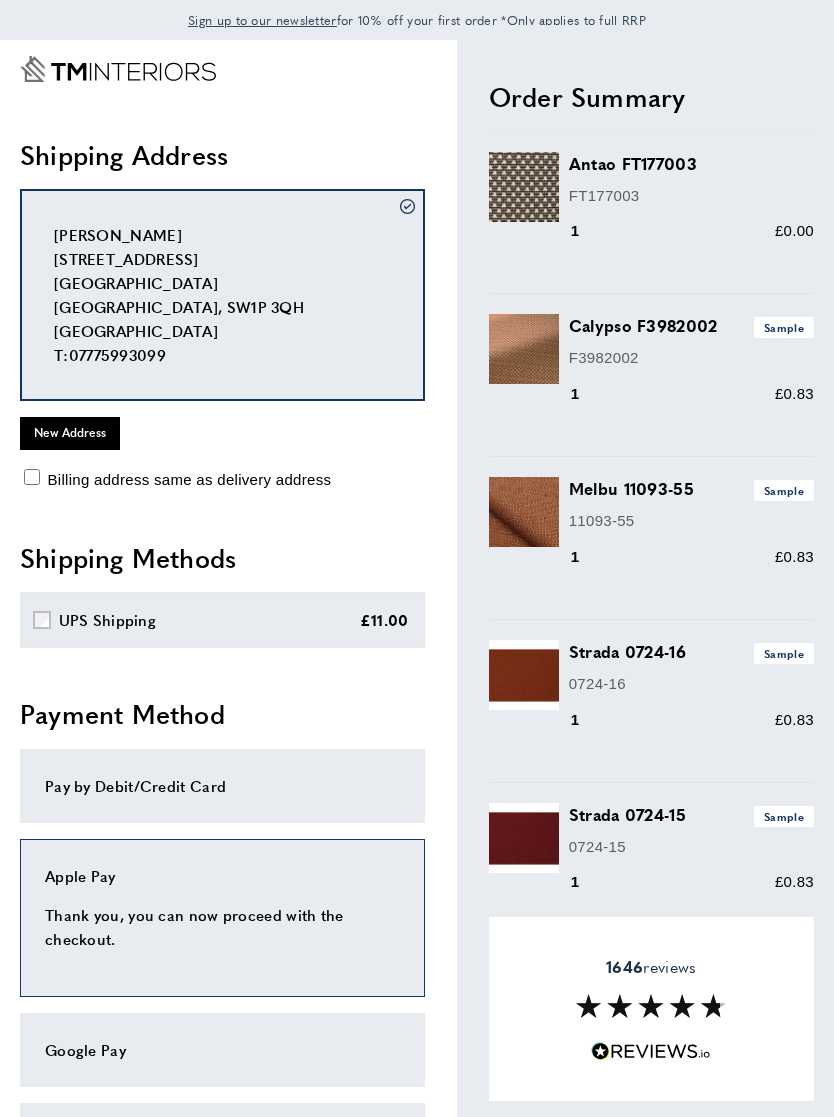 scroll, scrollTop: 420, scrollLeft: 0, axis: vertical 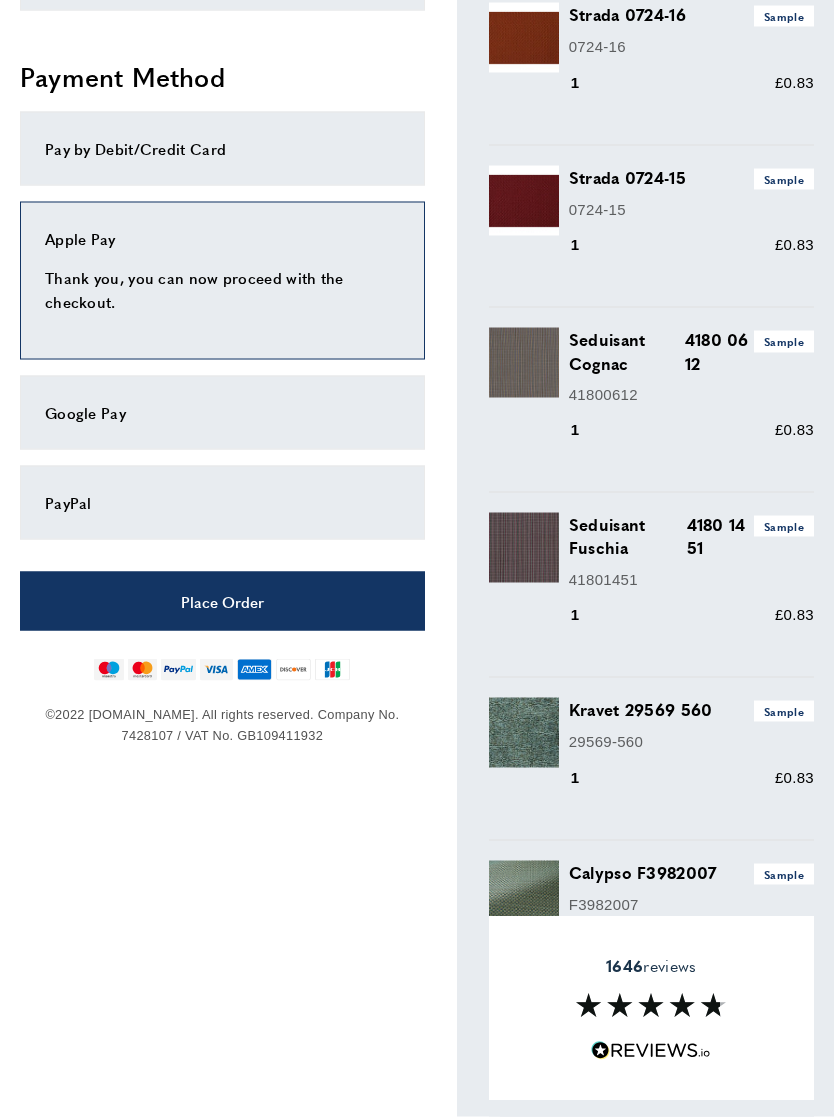 click on "Place Order" at bounding box center [222, 601] 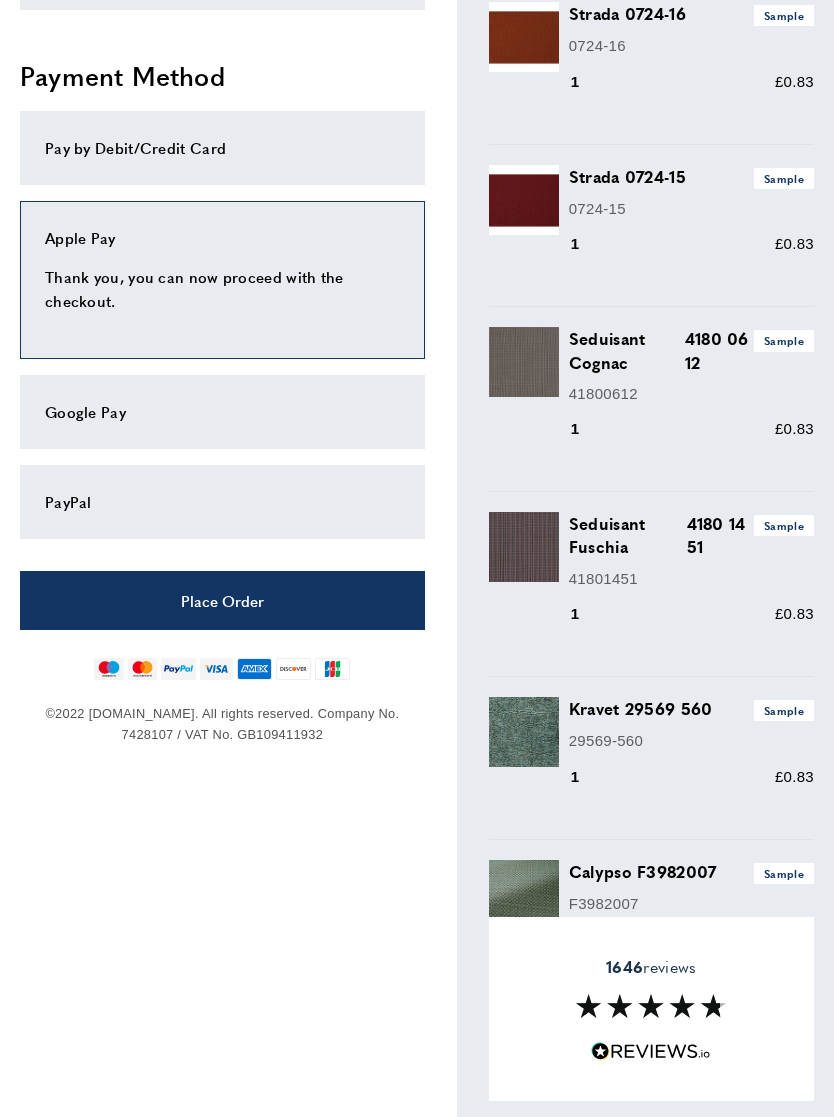 click on "Place Order" at bounding box center (222, 600) 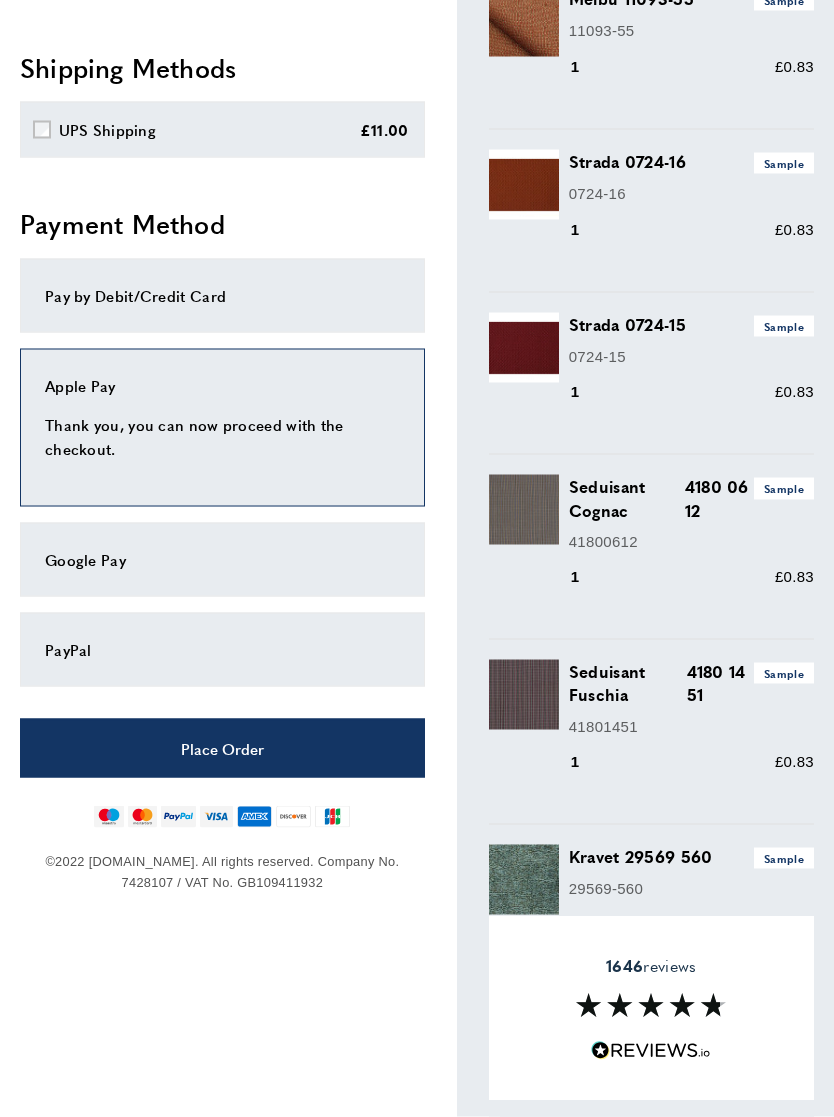 scroll, scrollTop: 576, scrollLeft: 0, axis: vertical 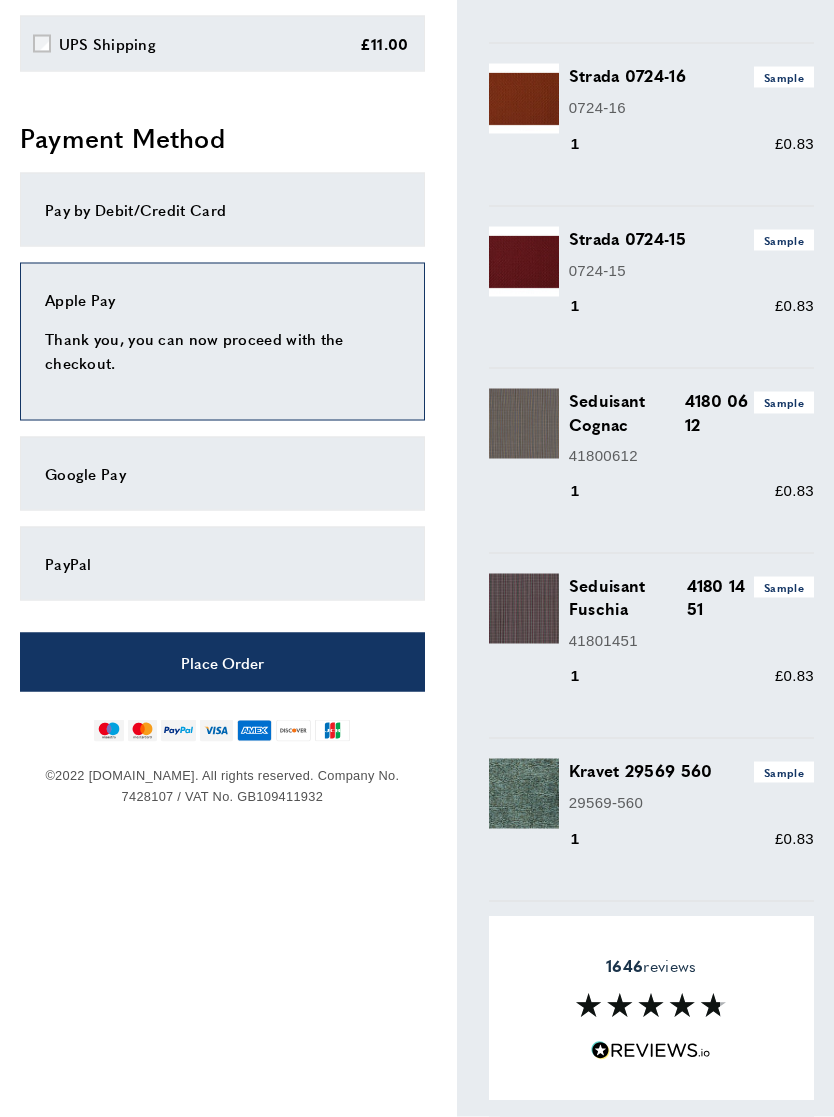 click on "Place Order" at bounding box center [222, 662] 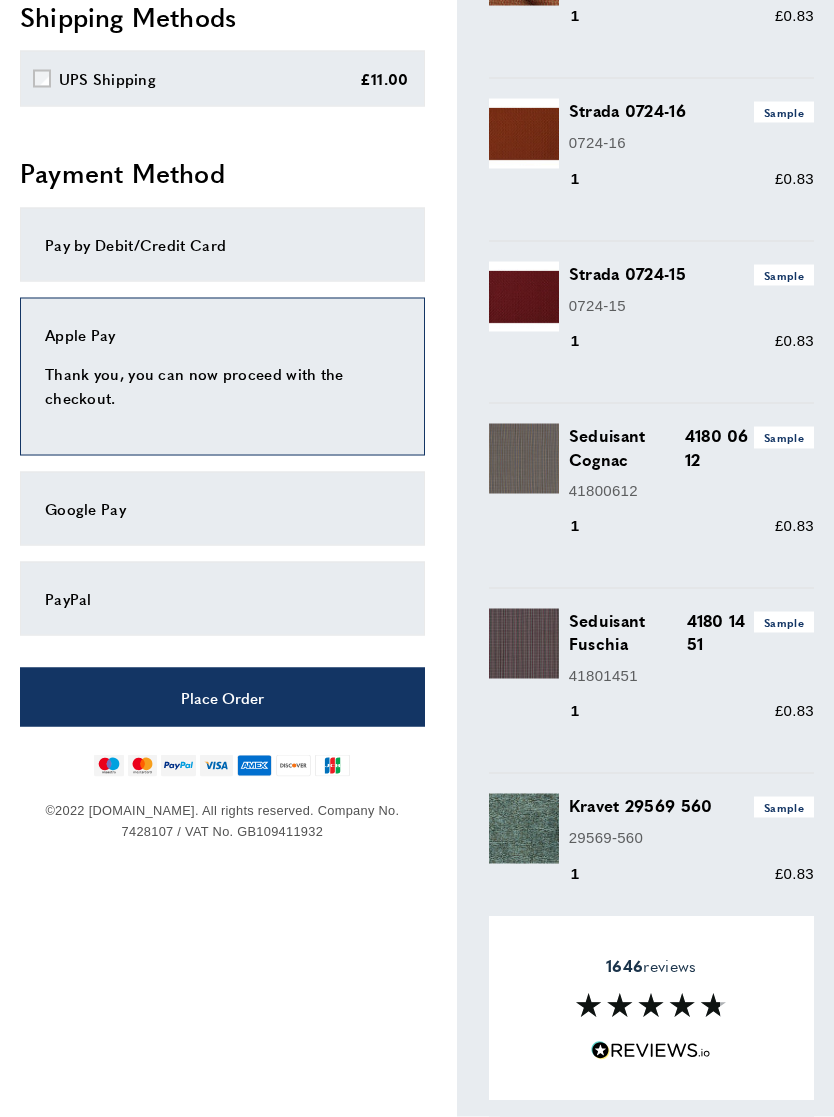 scroll, scrollTop: 336, scrollLeft: 0, axis: vertical 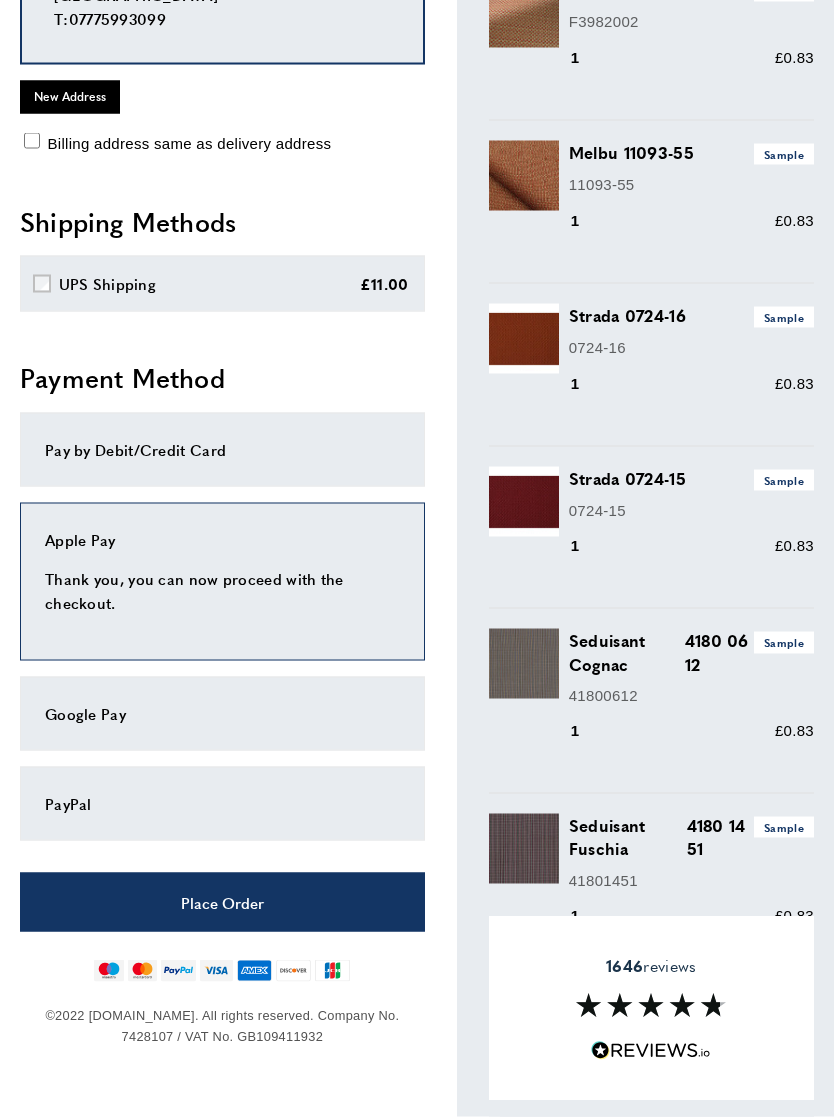 click on "UPS Shipping
£11.00" at bounding box center [222, 284] 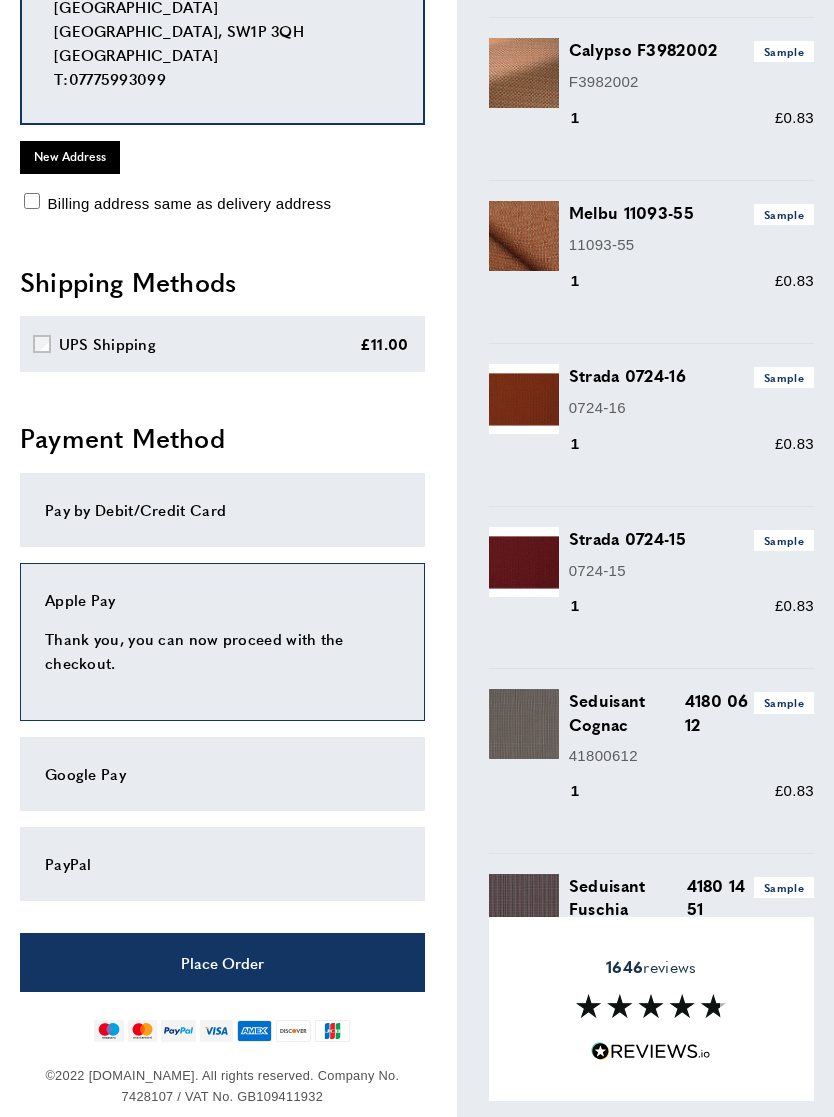 scroll, scrollTop: 275, scrollLeft: 0, axis: vertical 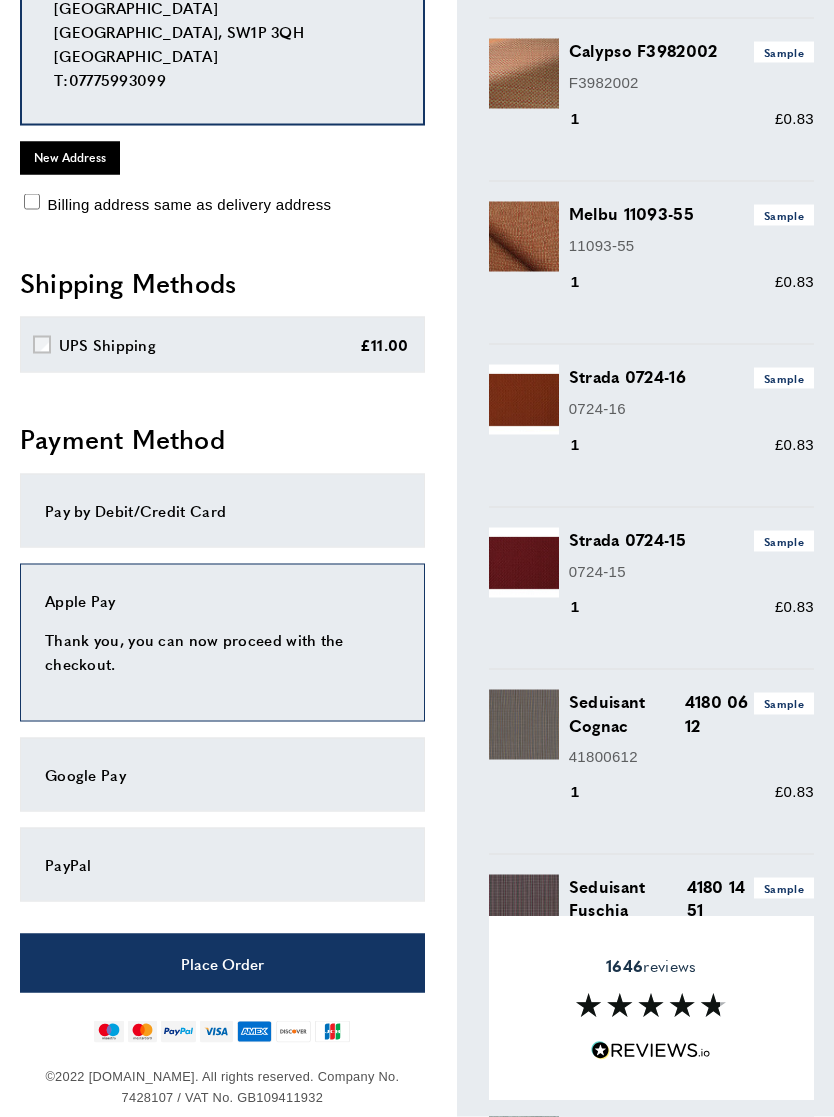 click on "Place Order" at bounding box center (222, 963) 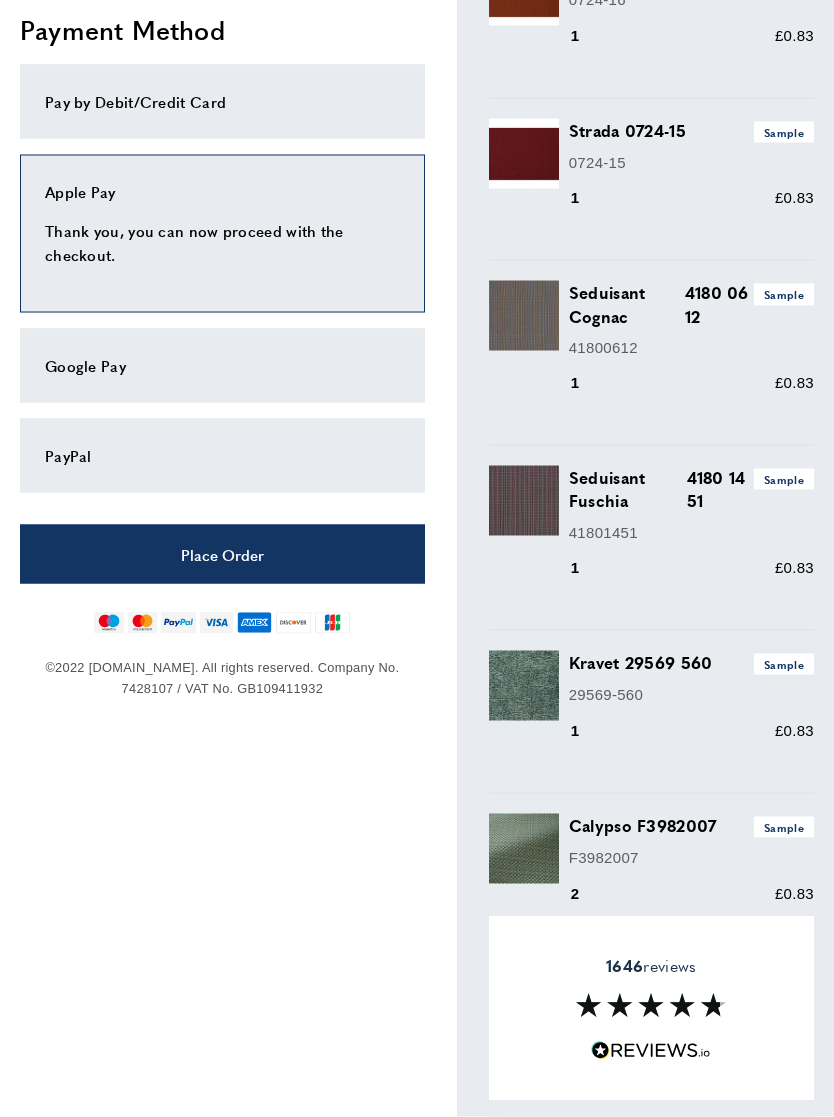 scroll, scrollTop: 686, scrollLeft: 0, axis: vertical 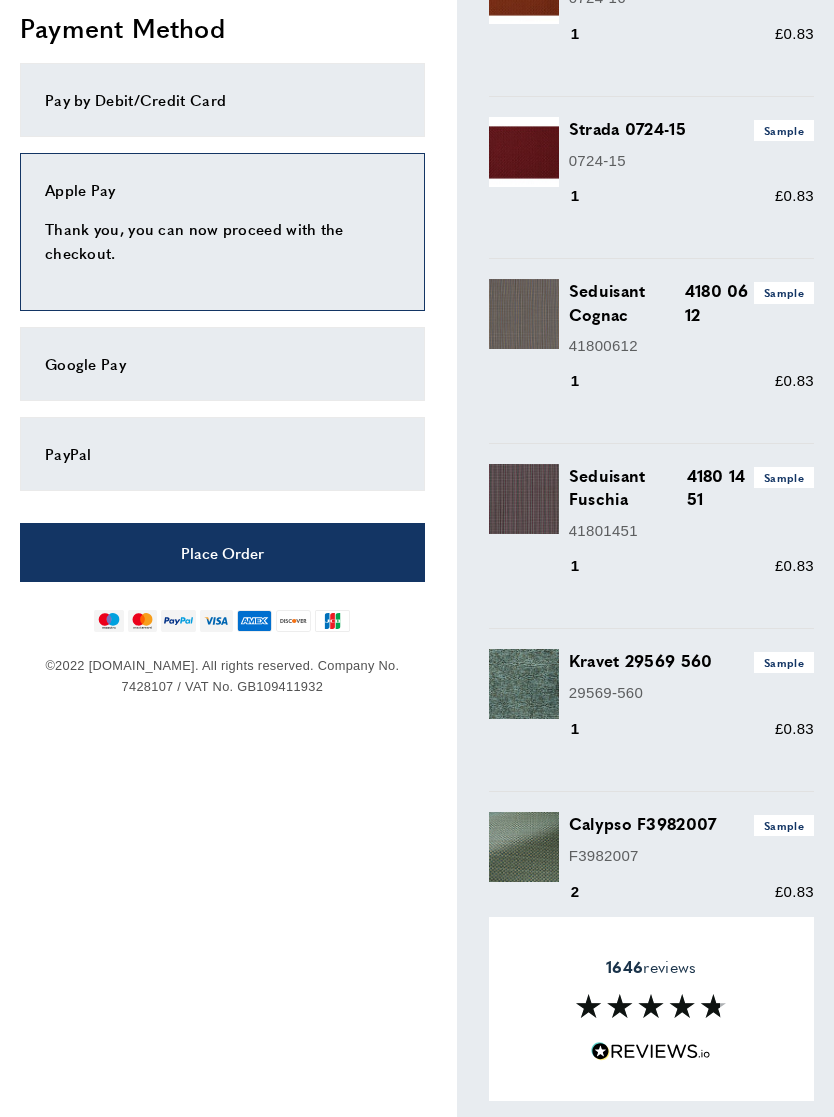 click on "Place Order" at bounding box center (222, 552) 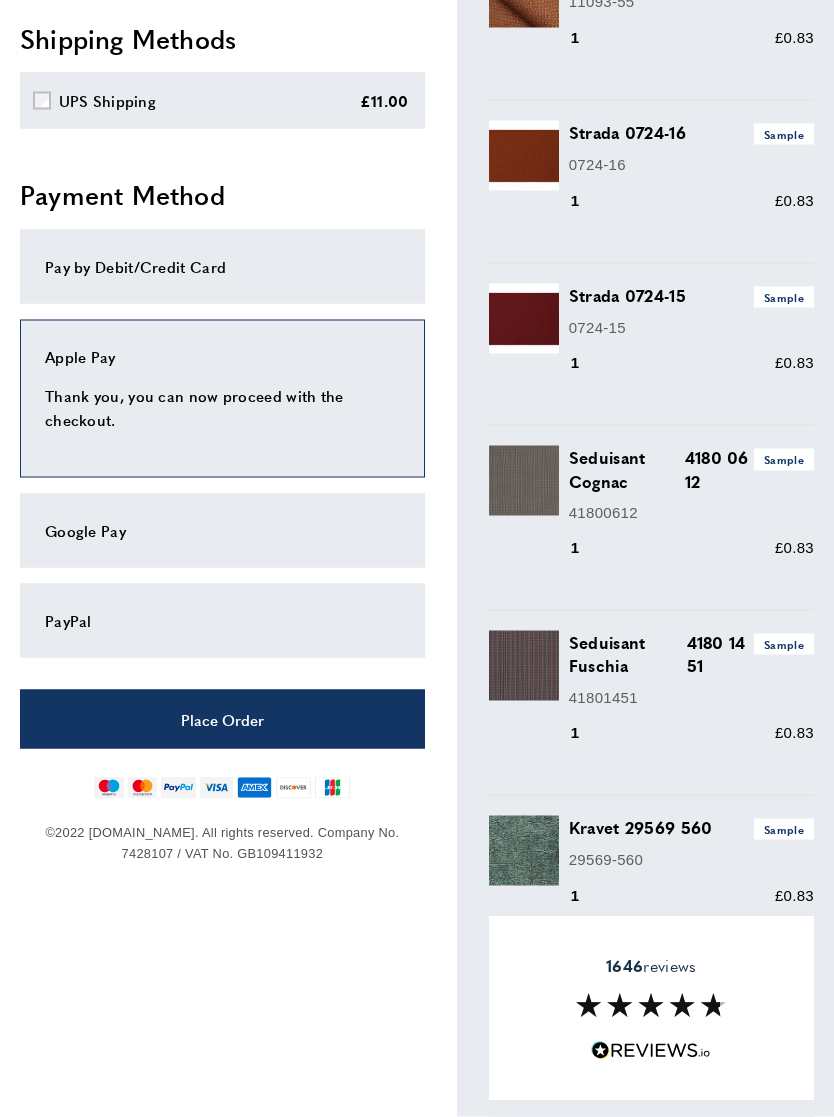 scroll, scrollTop: 520, scrollLeft: 0, axis: vertical 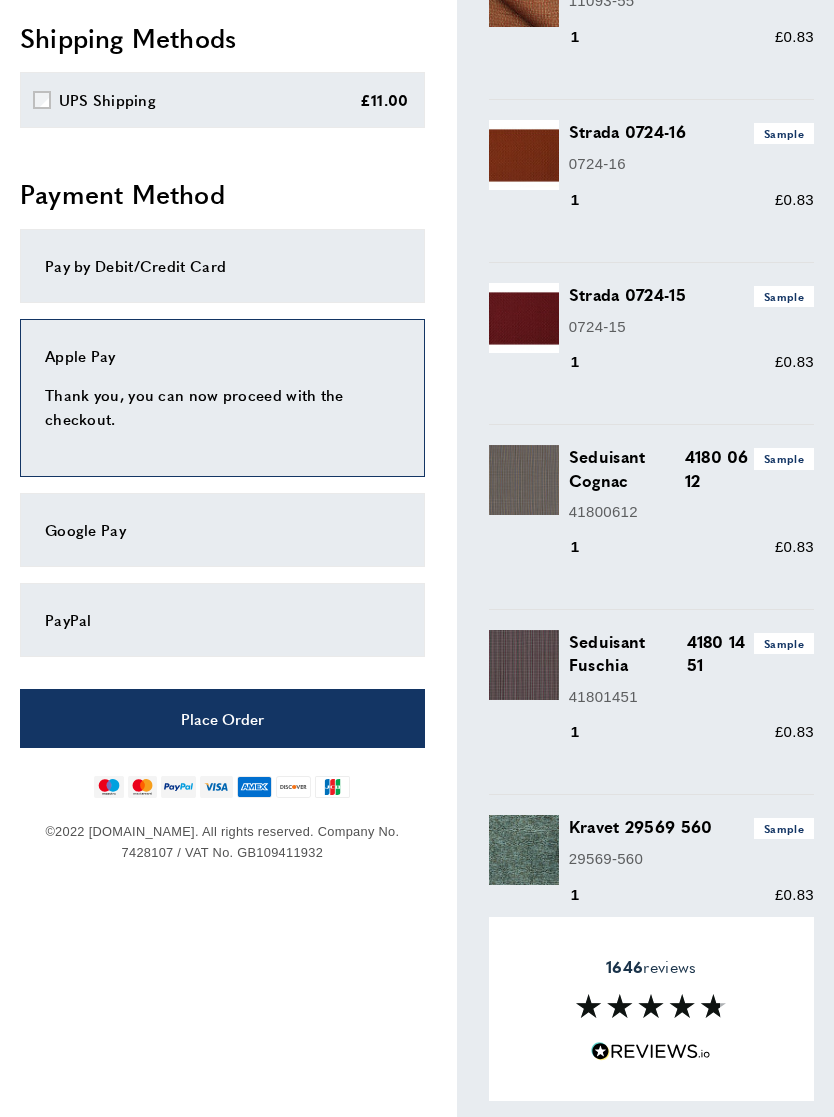 click on "PayPal" at bounding box center [222, 620] 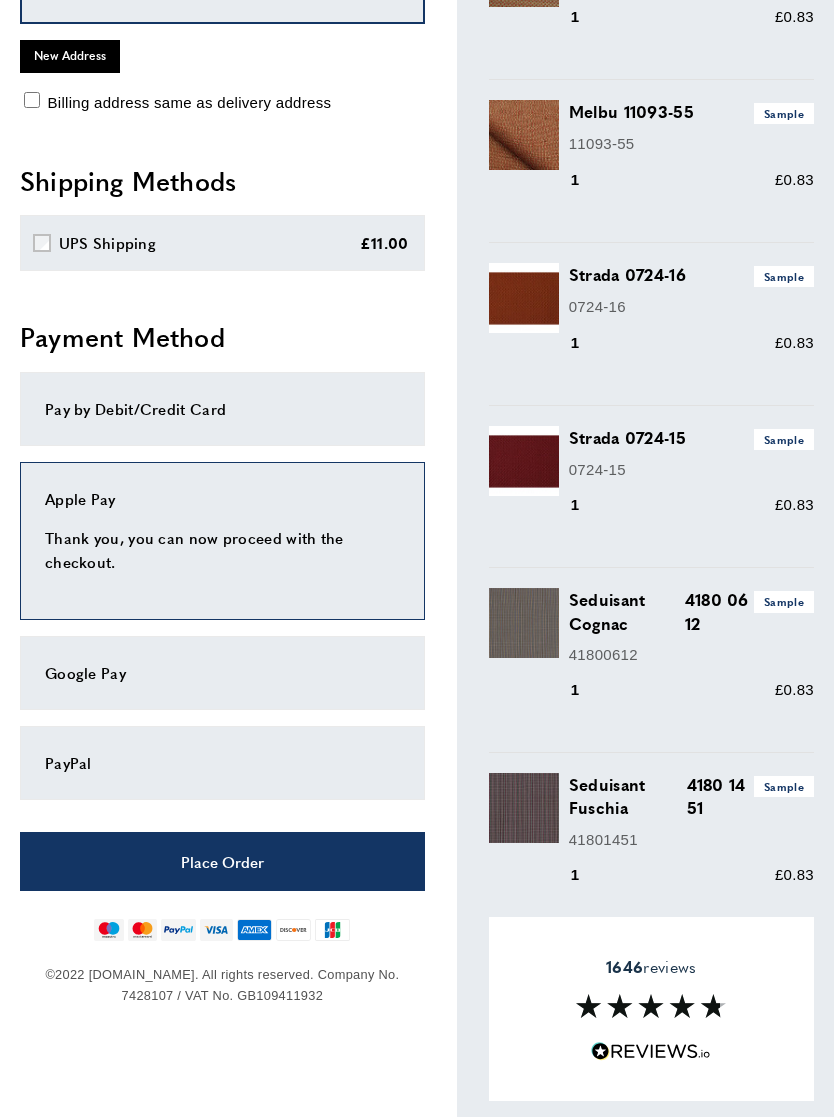 scroll, scrollTop: 376, scrollLeft: 0, axis: vertical 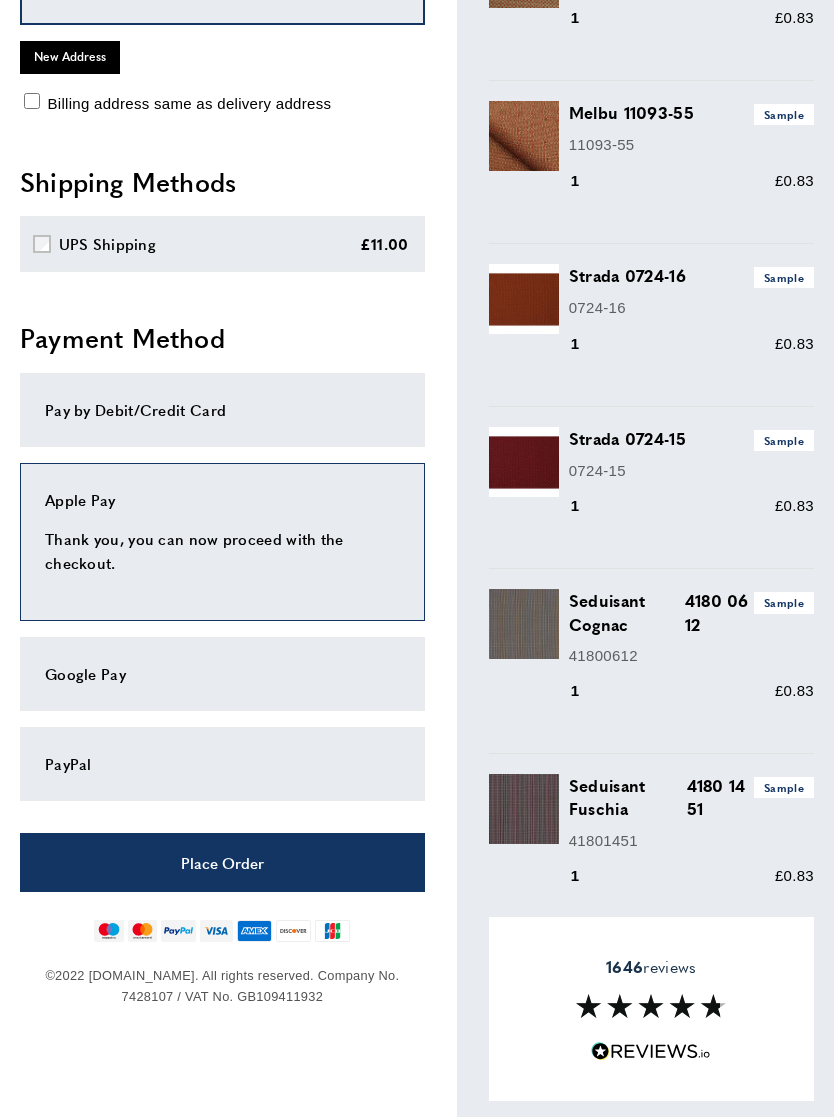 click on "Apple Pay
Thank you, you can now proceed with the checkout." at bounding box center [222, 542] 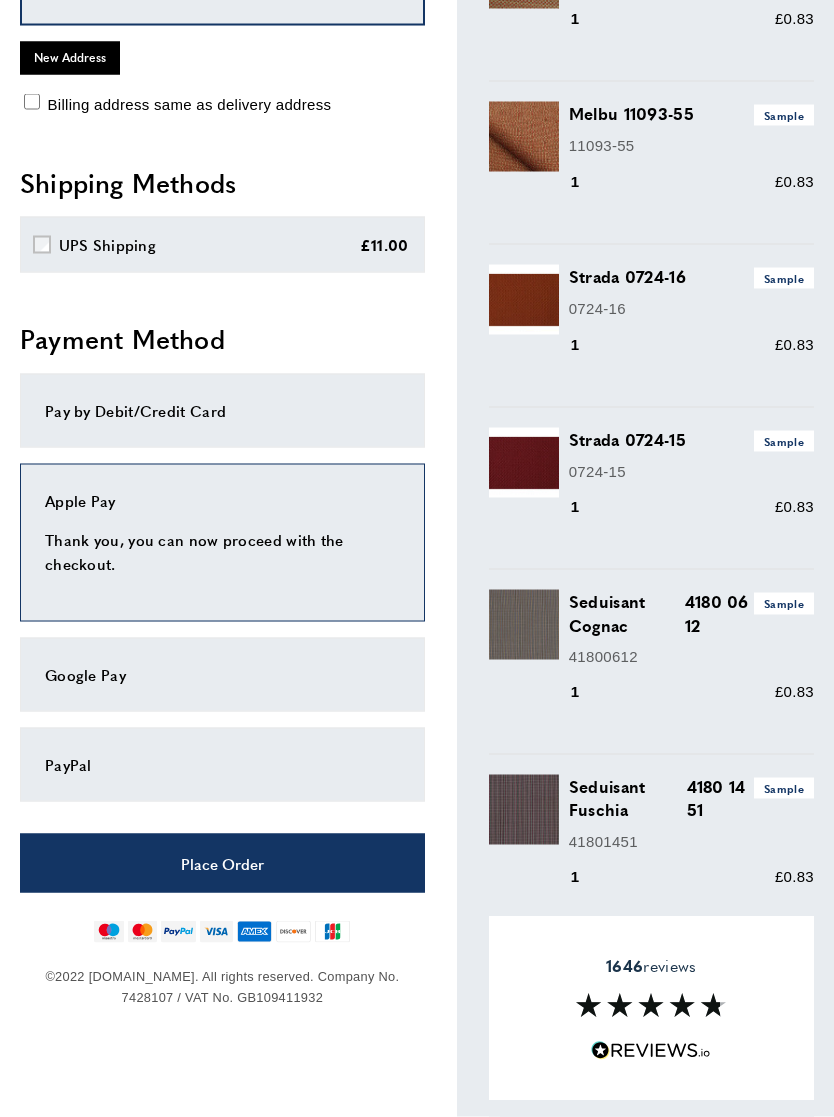 click on "Apple Pay
Thank you, you can now proceed with the checkout." at bounding box center [222, 543] 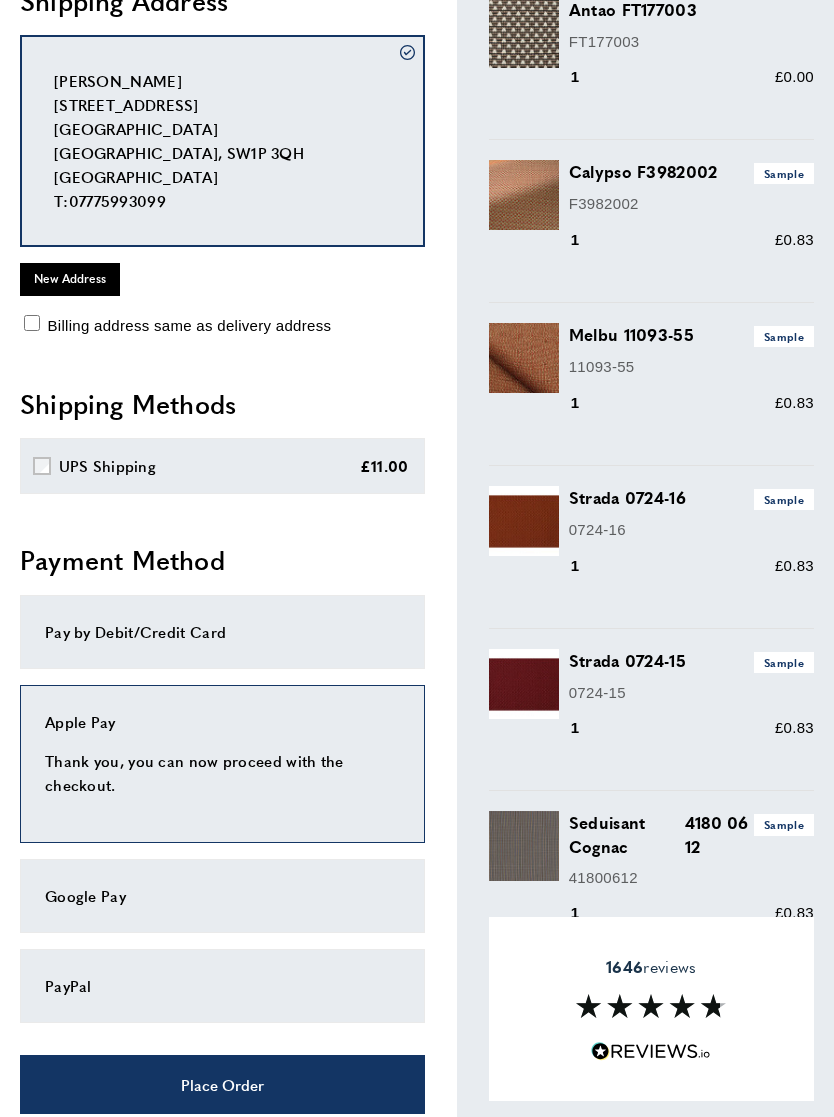 scroll, scrollTop: 156, scrollLeft: 0, axis: vertical 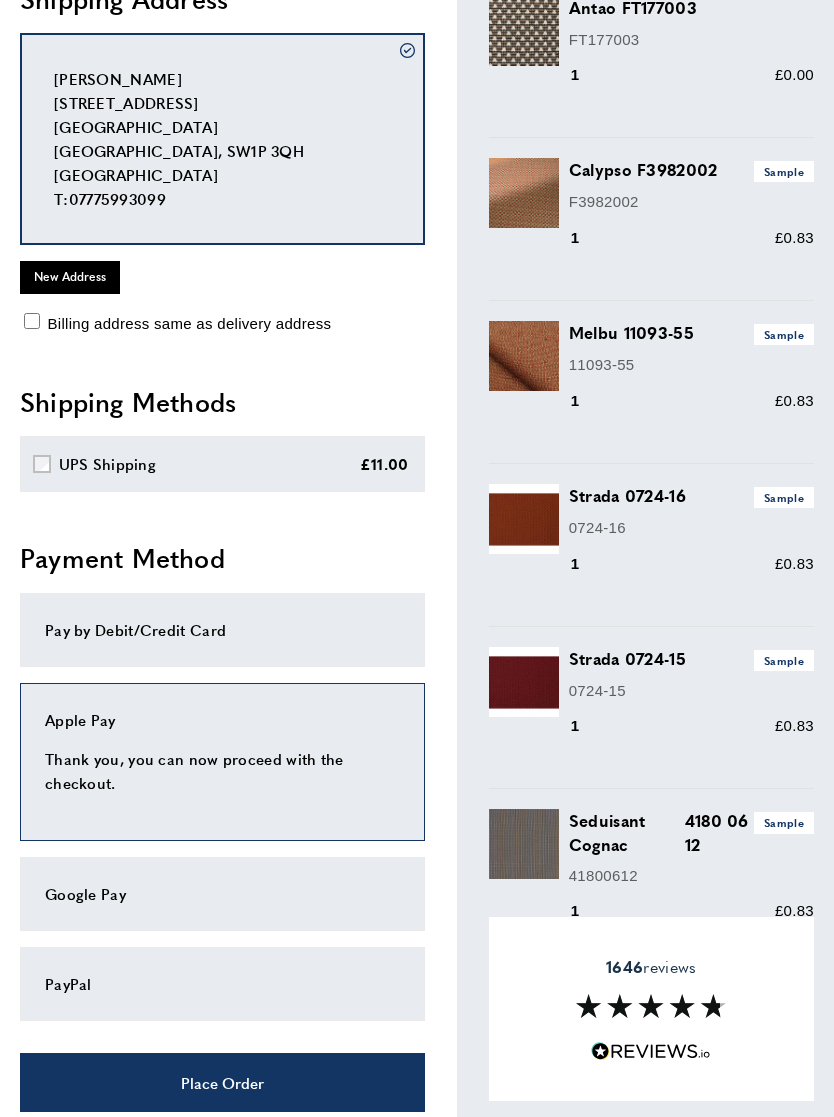 click on "Apple Pay" at bounding box center [222, 720] 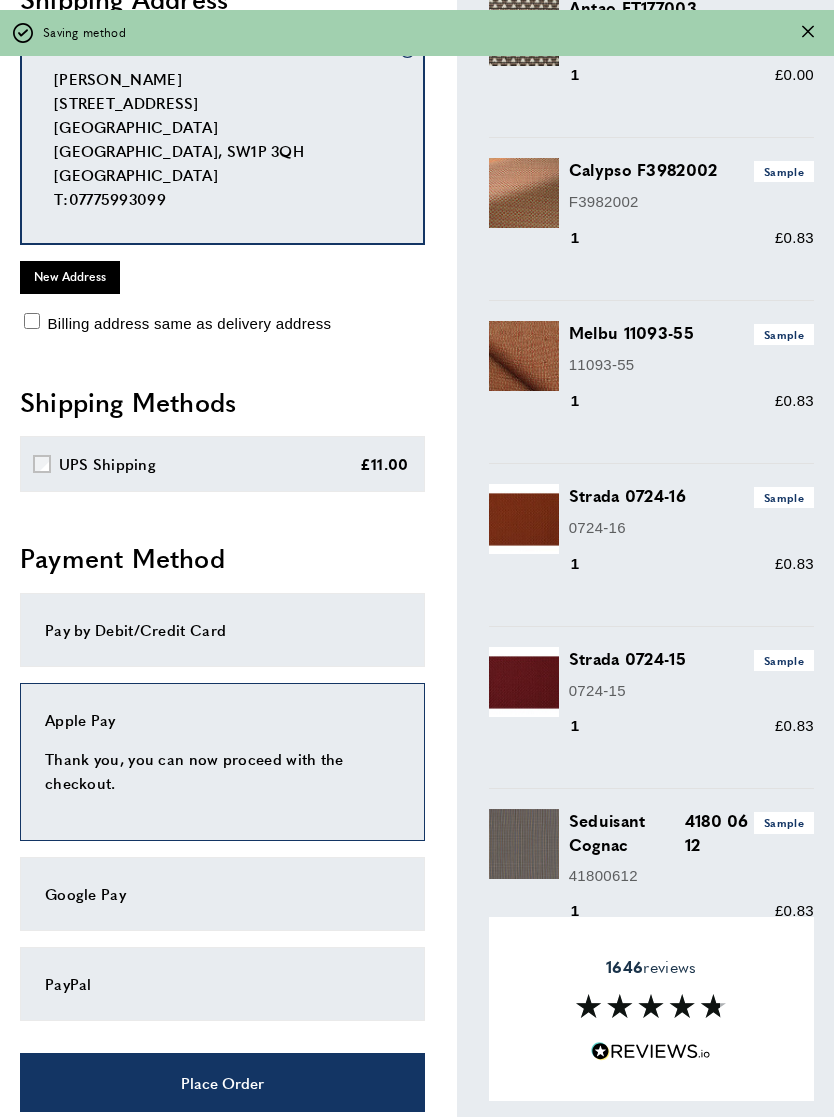 click on "Apple Pay" at bounding box center [222, 720] 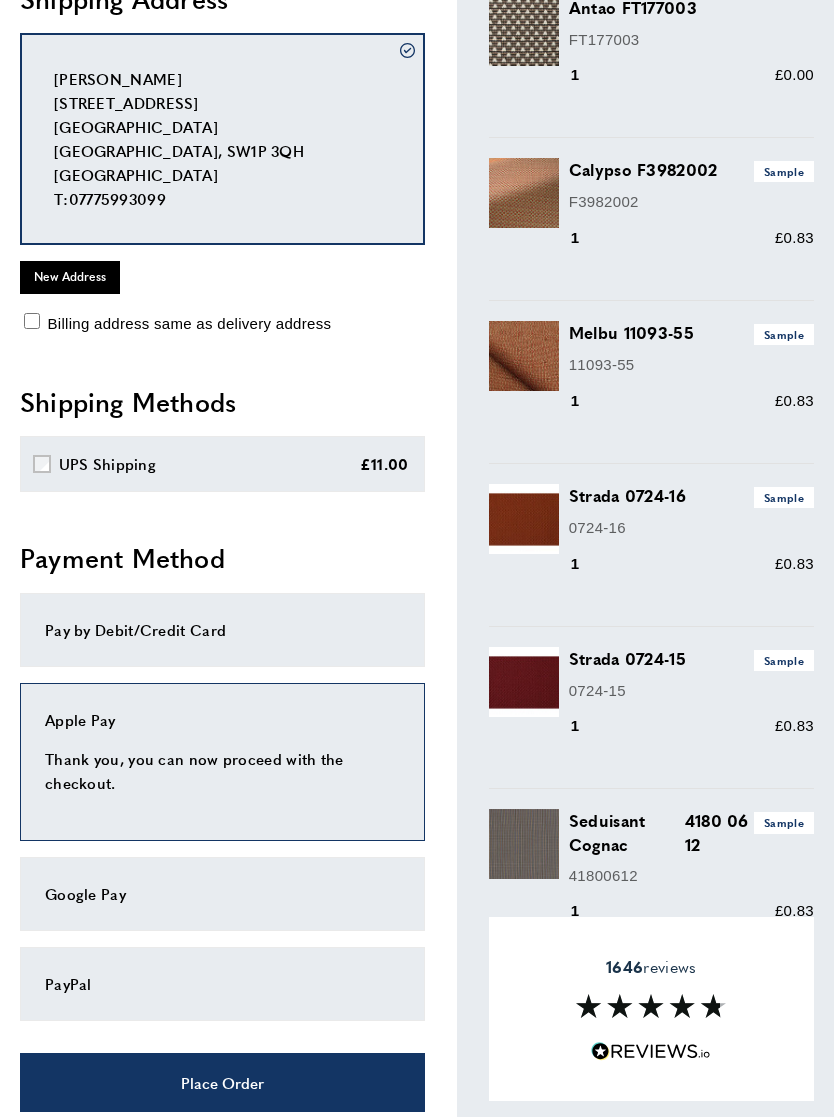 click on "Apple Pay" at bounding box center [222, 720] 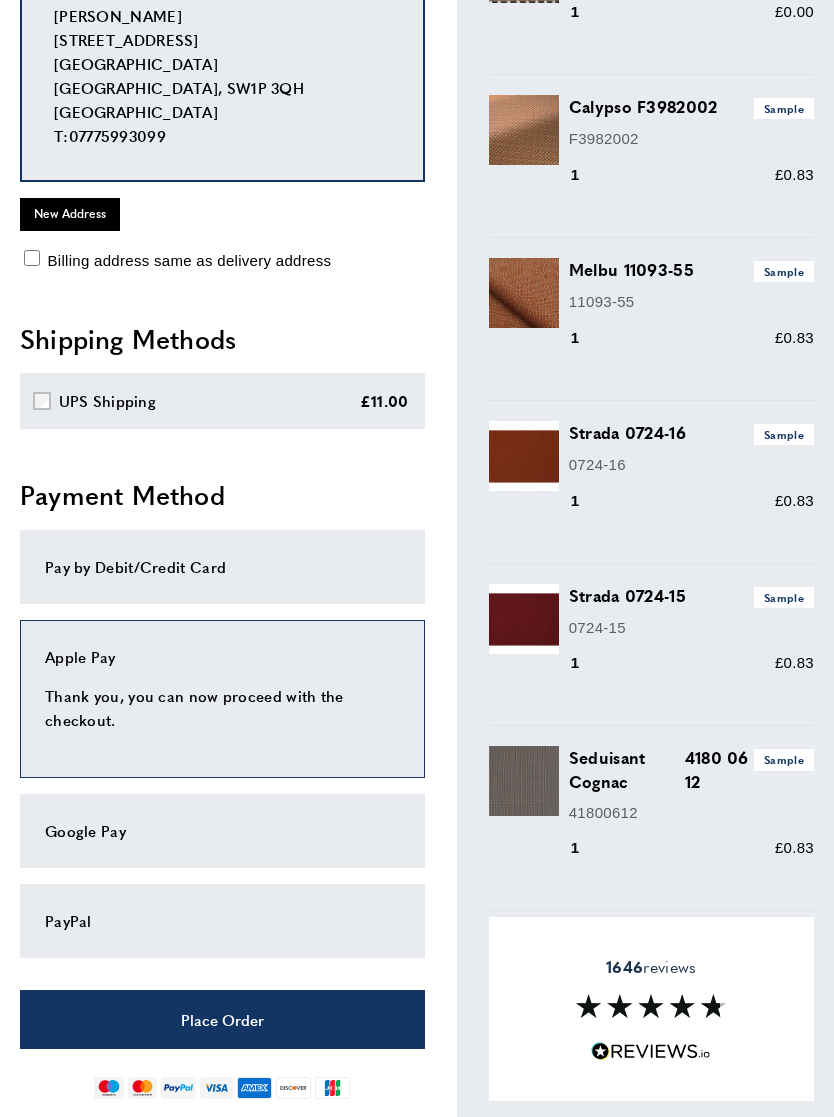 scroll, scrollTop: 243, scrollLeft: 0, axis: vertical 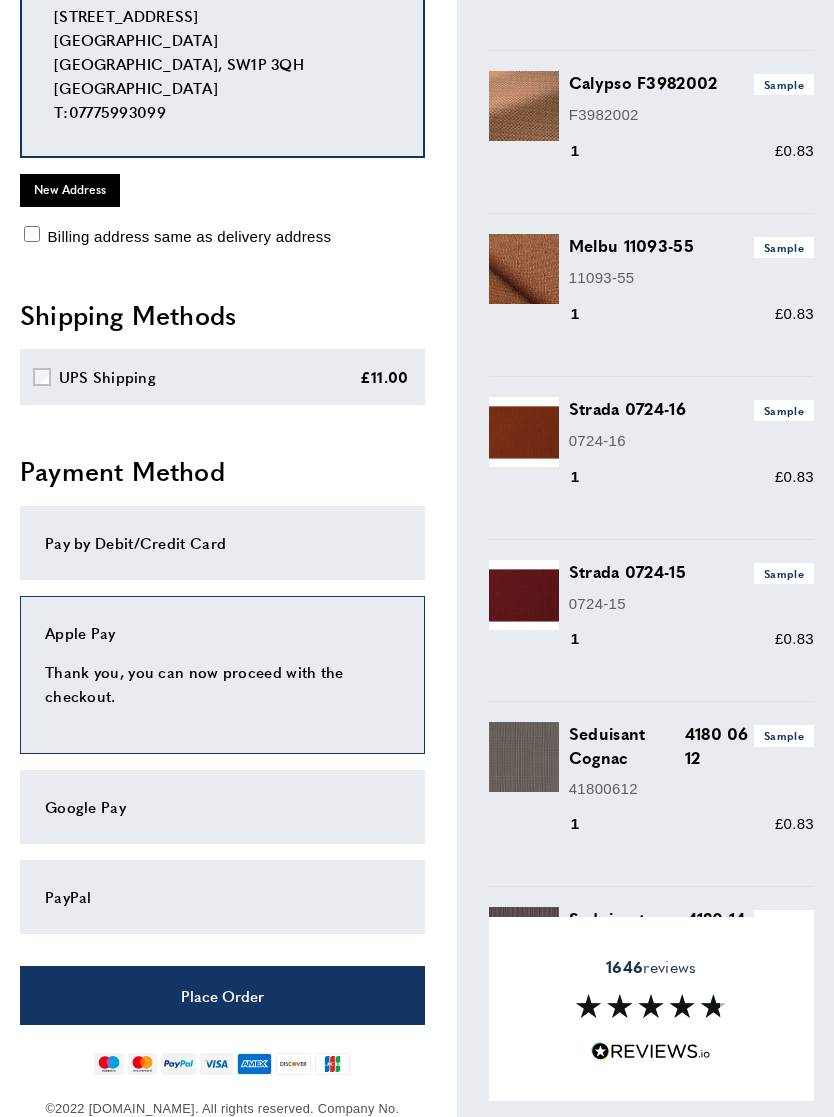 click on "Thank you, you can now proceed with the checkout." at bounding box center (222, 684) 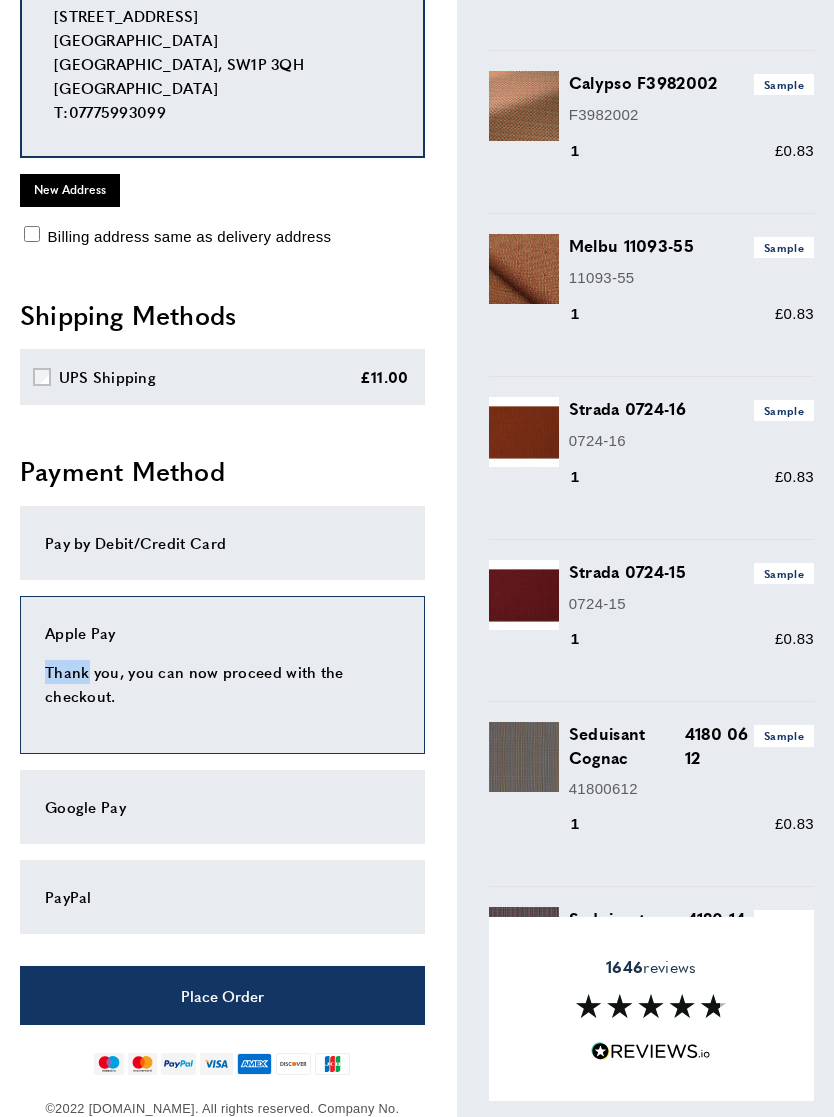 copy on "Thank" 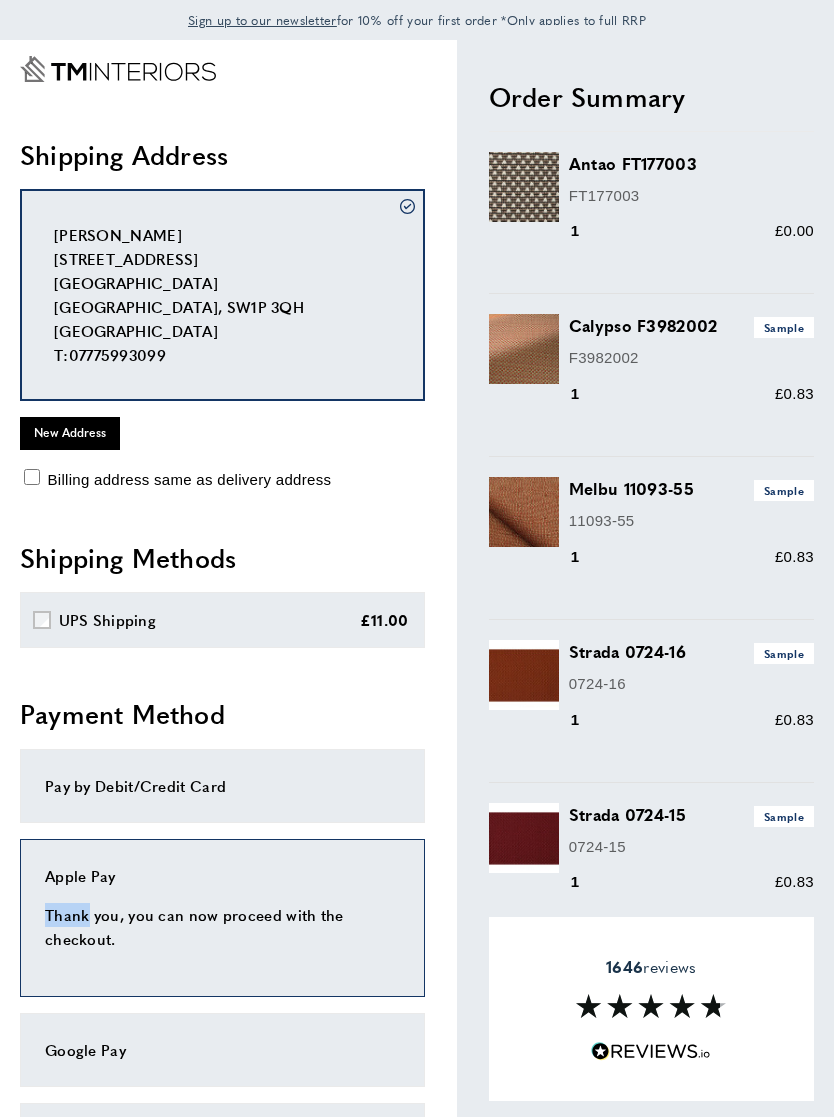 click 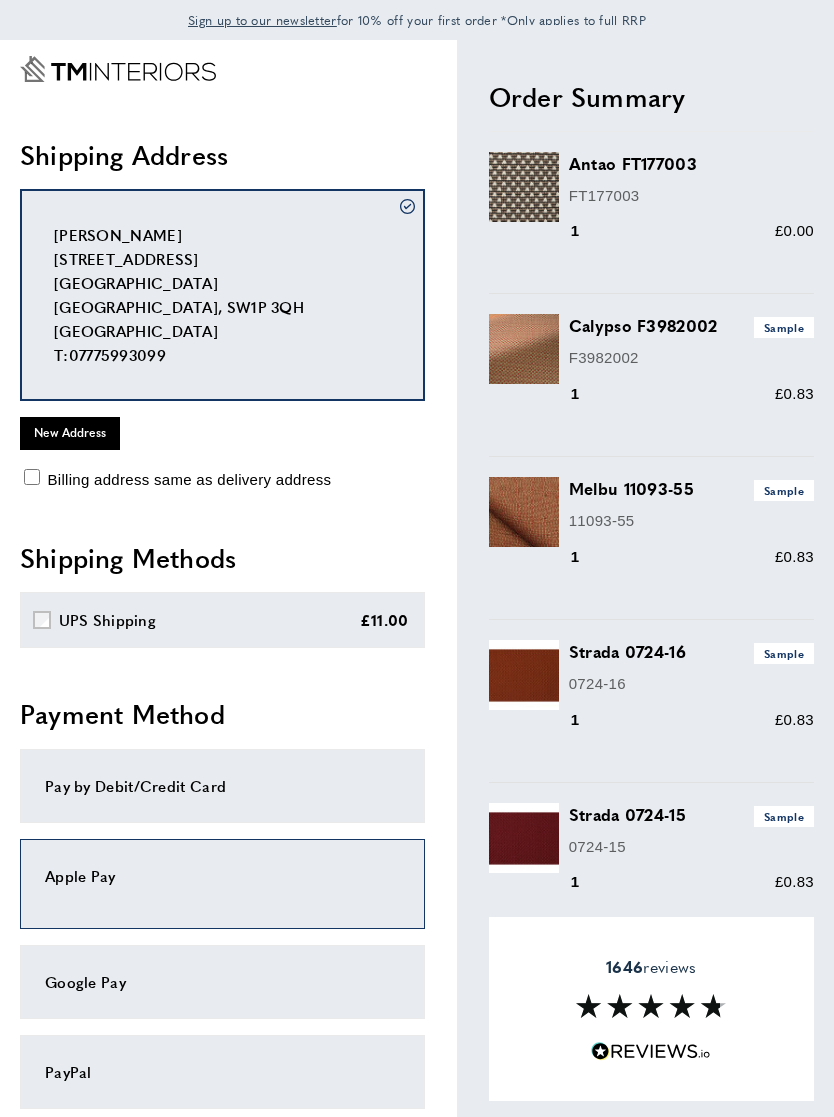 scroll, scrollTop: 0, scrollLeft: 0, axis: both 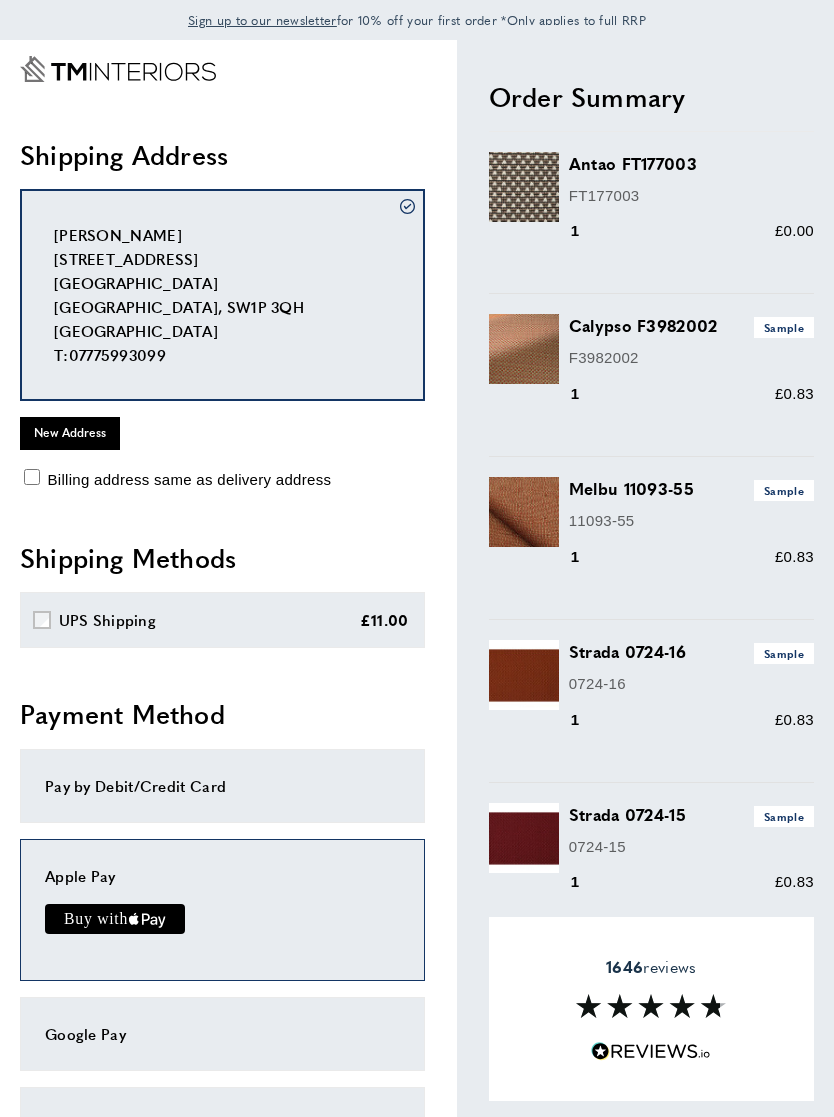 click on "Apple Pay" at bounding box center [222, 910] 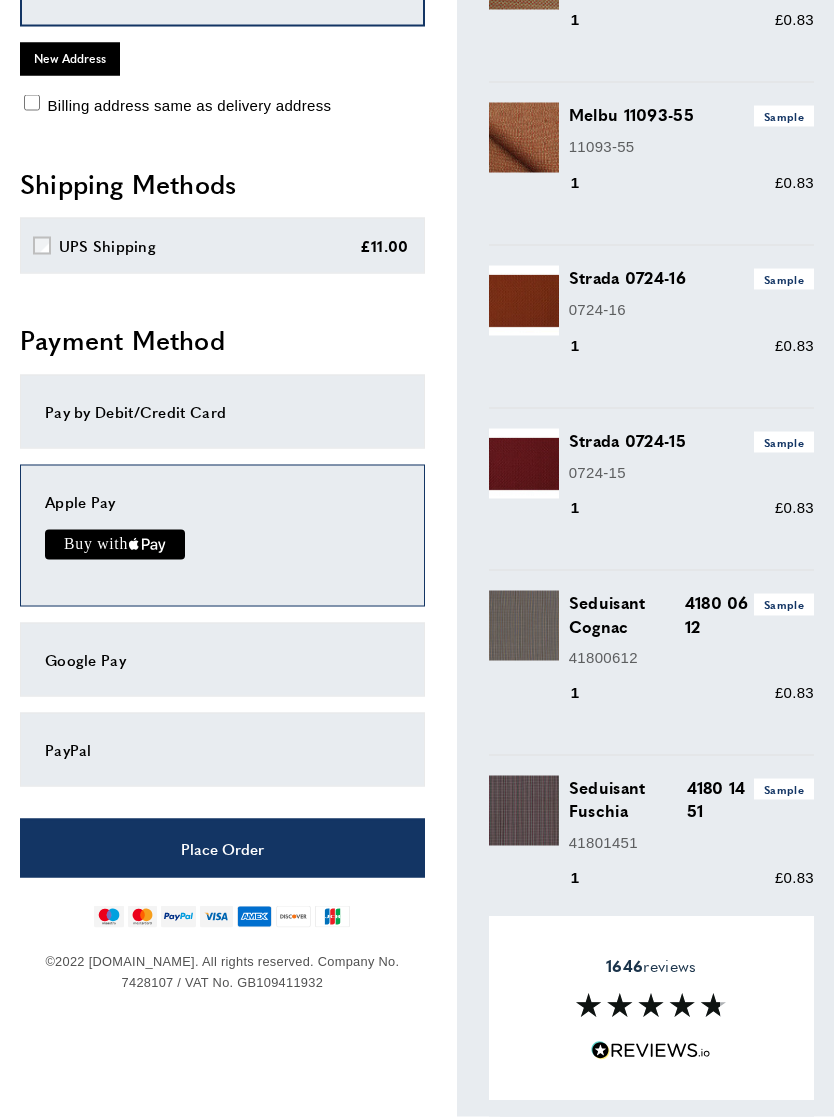 scroll, scrollTop: 378, scrollLeft: 0, axis: vertical 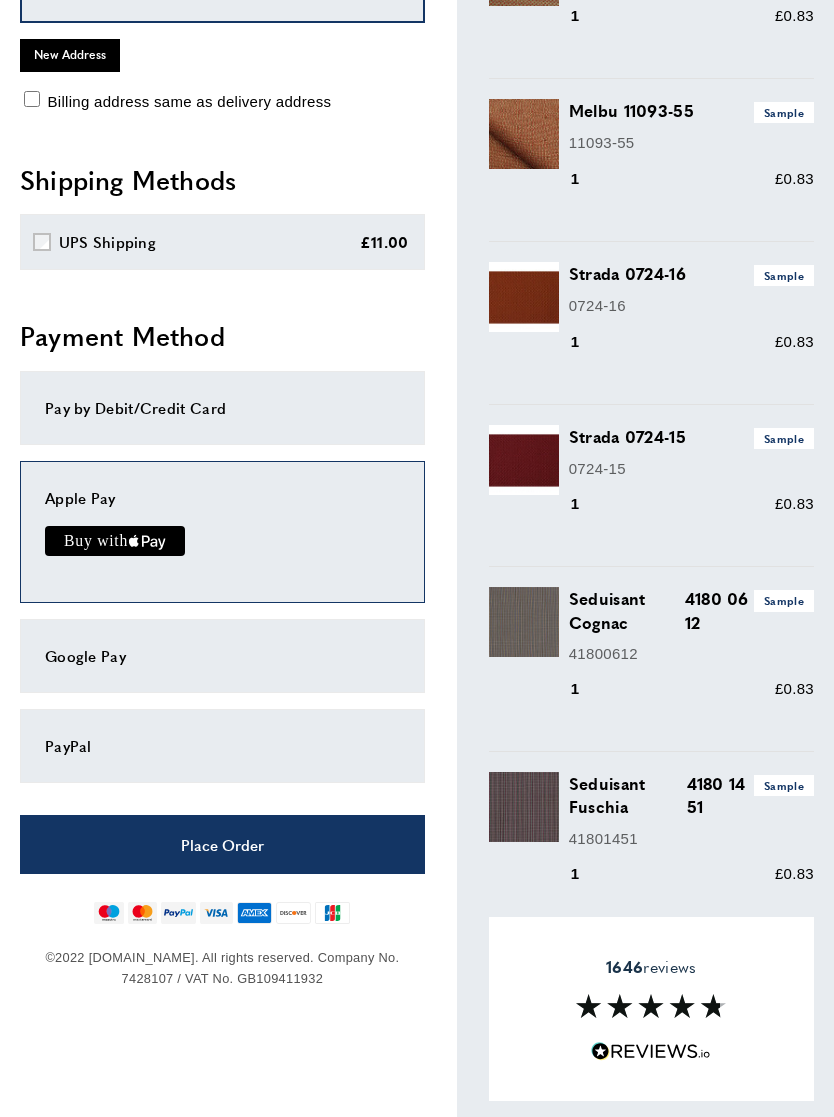 click on "Apple Pay" at bounding box center (222, 498) 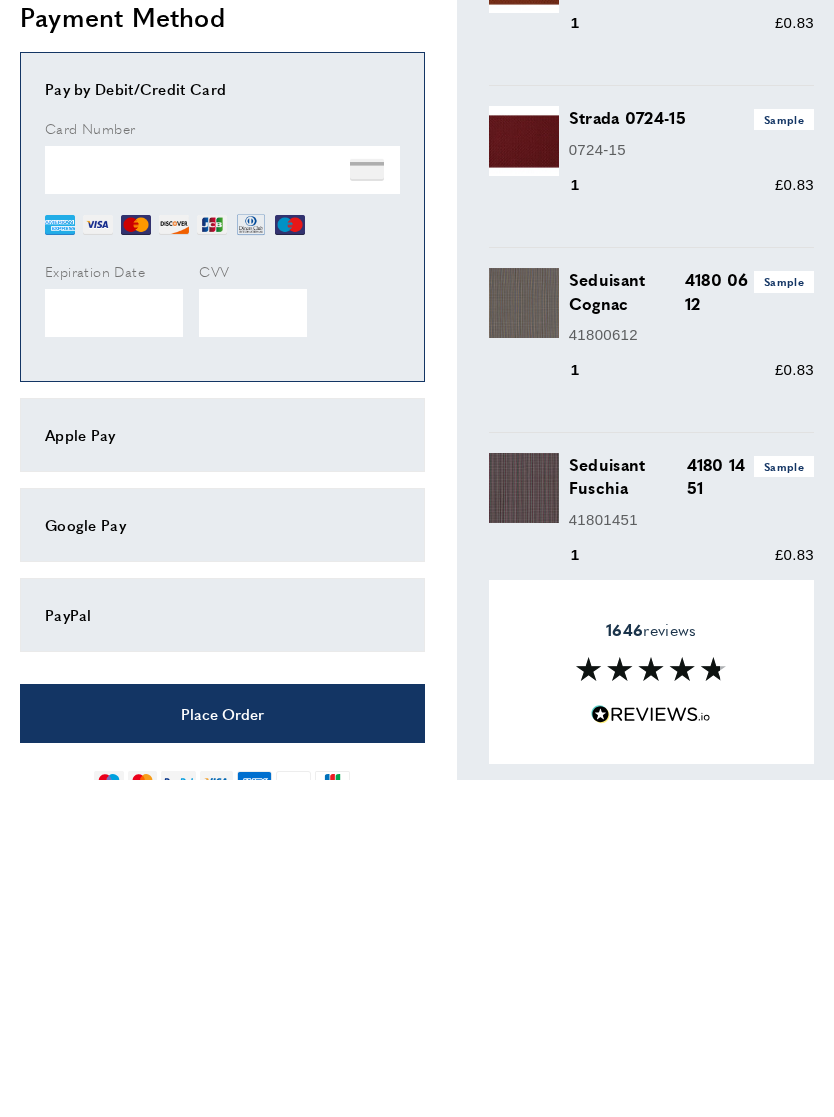 click on "Apple Pay" at bounding box center (222, 772) 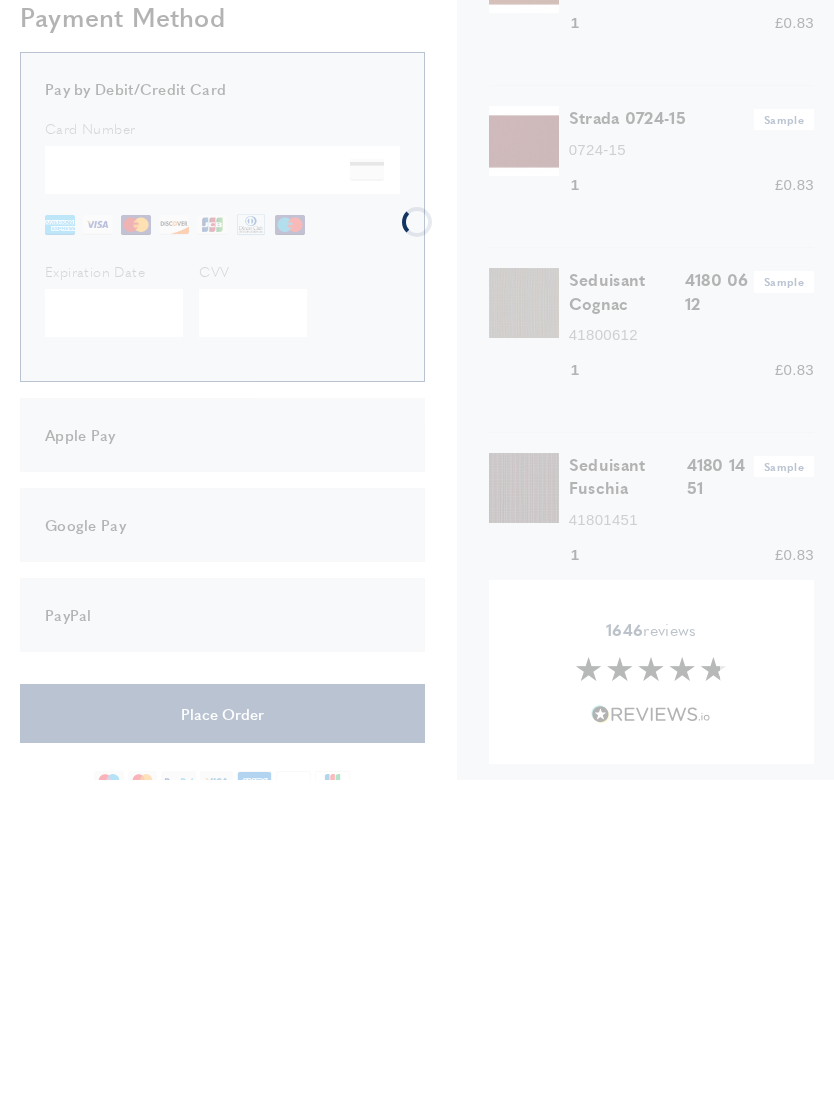scroll, scrollTop: 698, scrollLeft: 0, axis: vertical 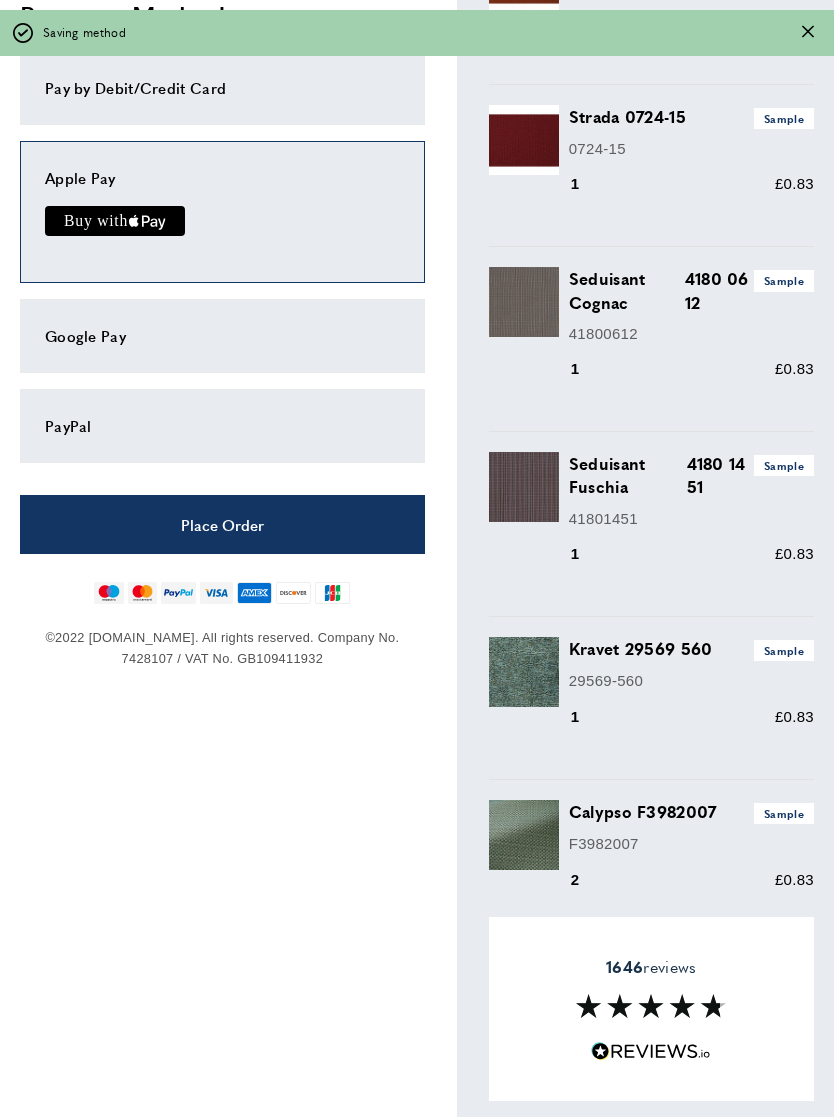 click on "Place Order" at bounding box center [222, 524] 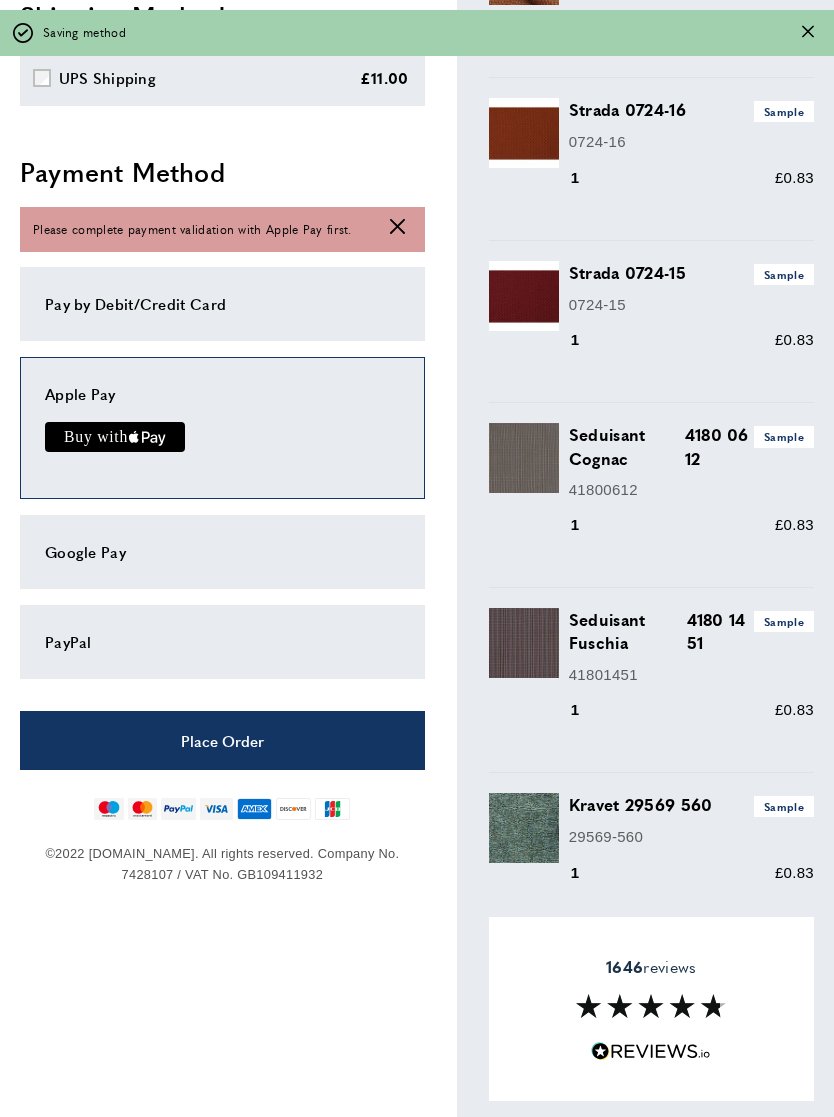 scroll, scrollTop: 535, scrollLeft: 0, axis: vertical 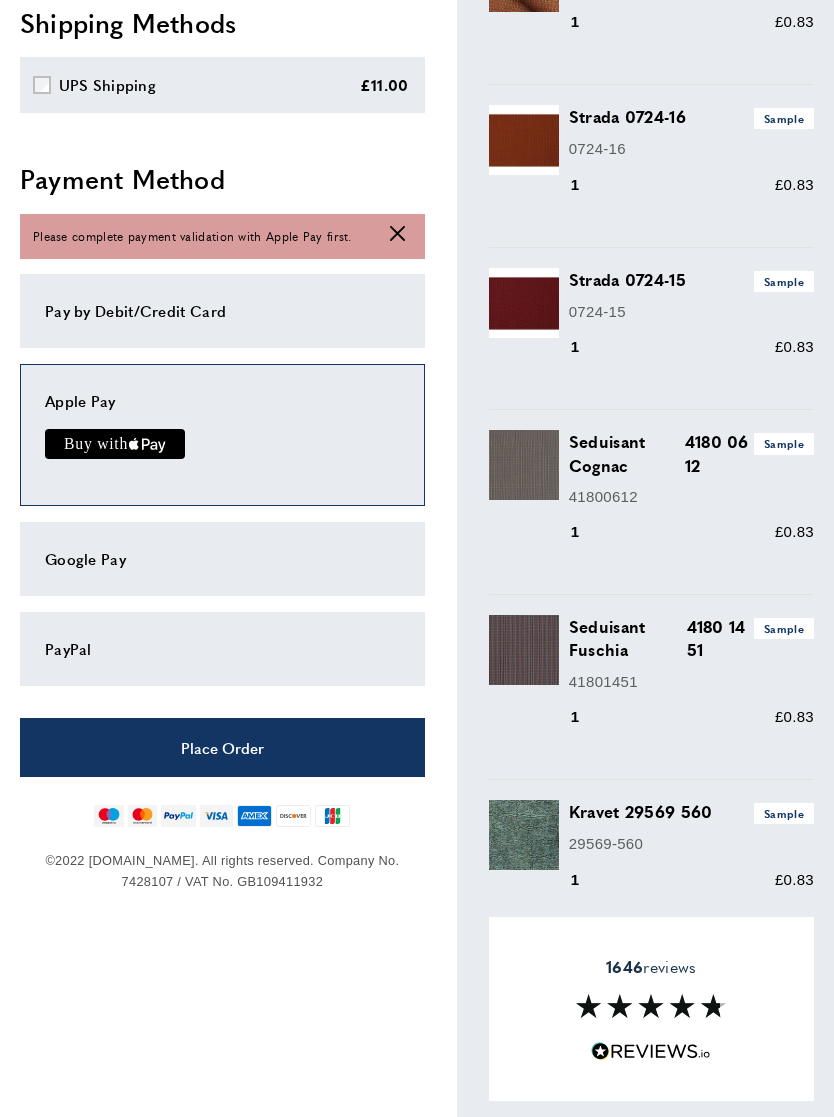 click on "Please complete payment validation with Apple Pay first." at bounding box center (192, 236) 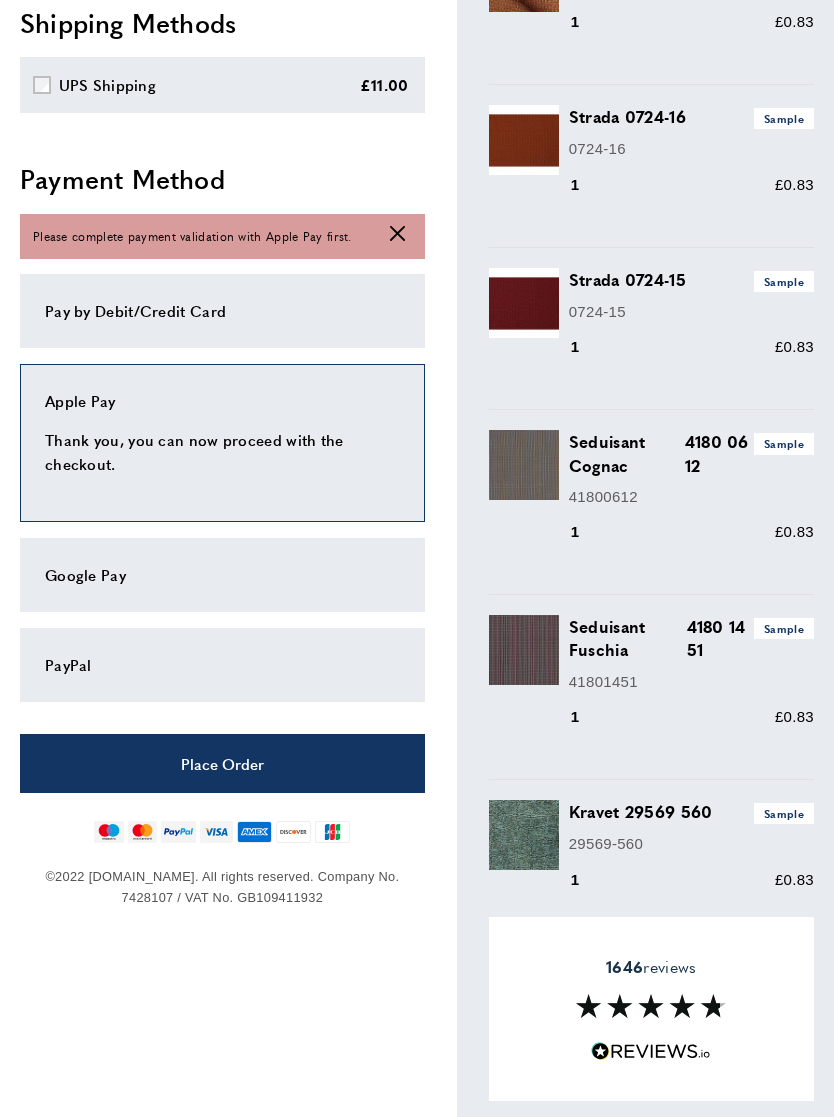 click on "Place Order" at bounding box center (222, 763) 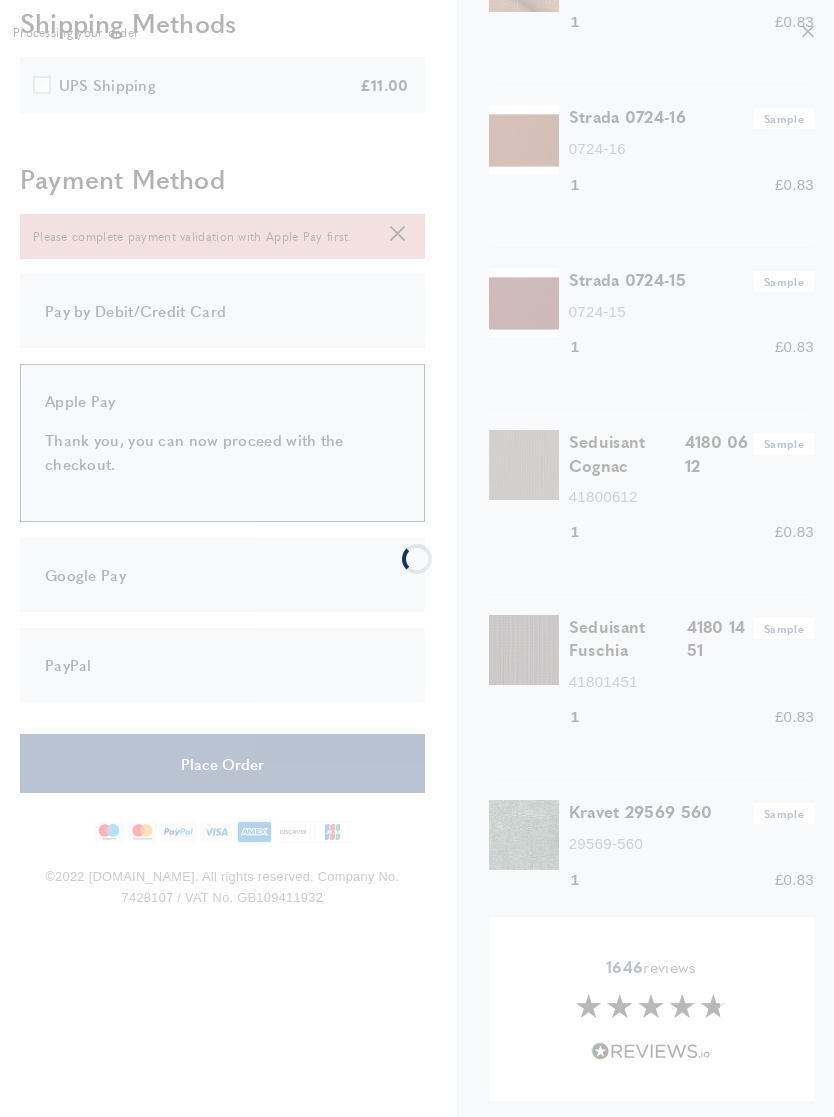 scroll, scrollTop: 0, scrollLeft: 0, axis: both 